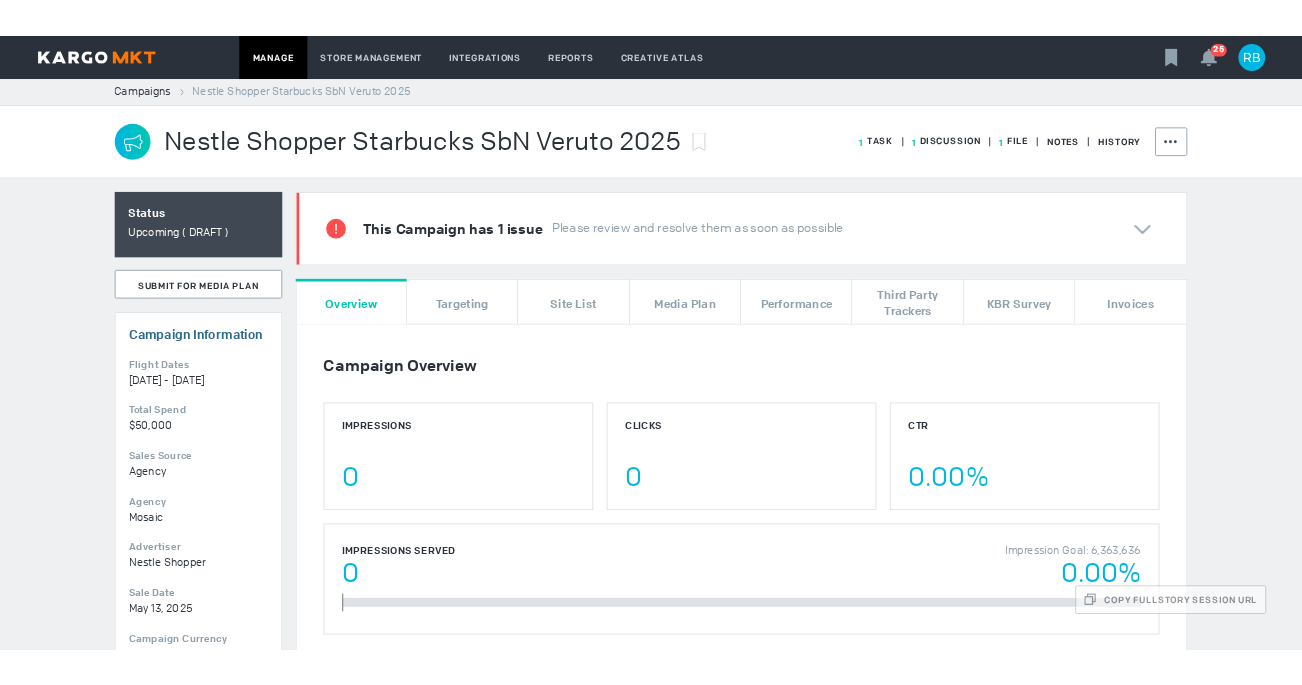 scroll, scrollTop: 0, scrollLeft: 0, axis: both 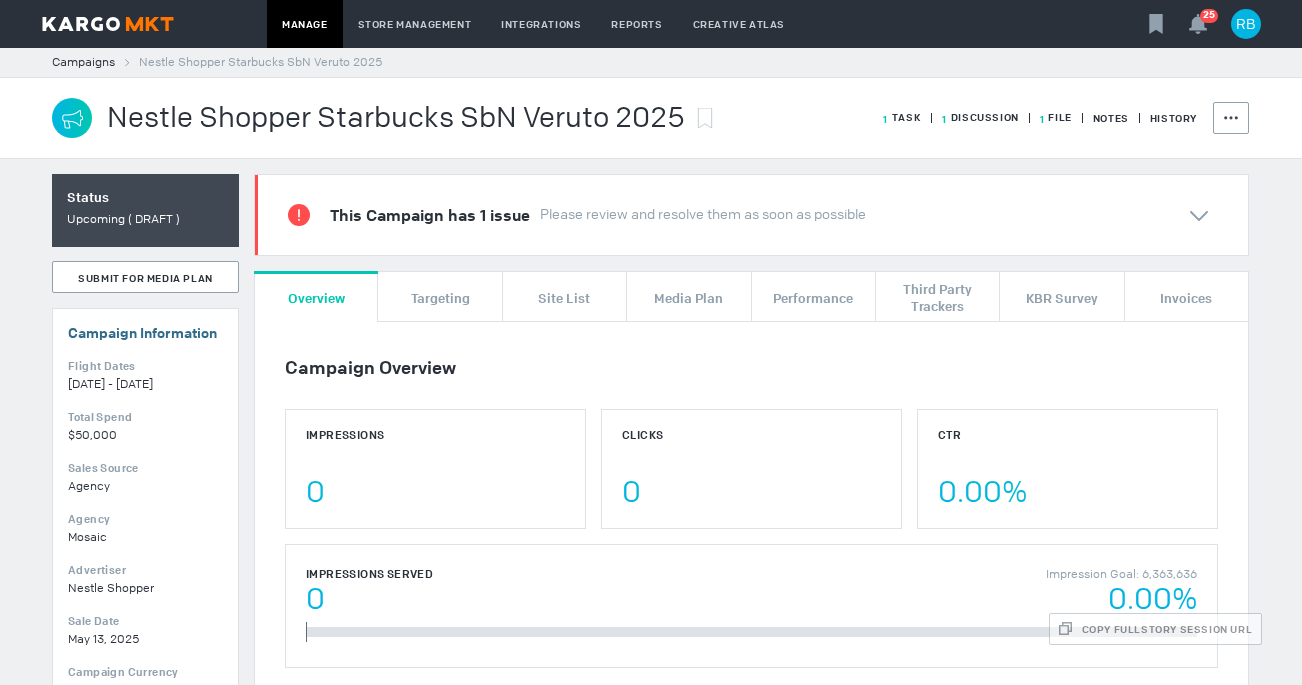 click on "1 Discussion" at bounding box center [902, 117] 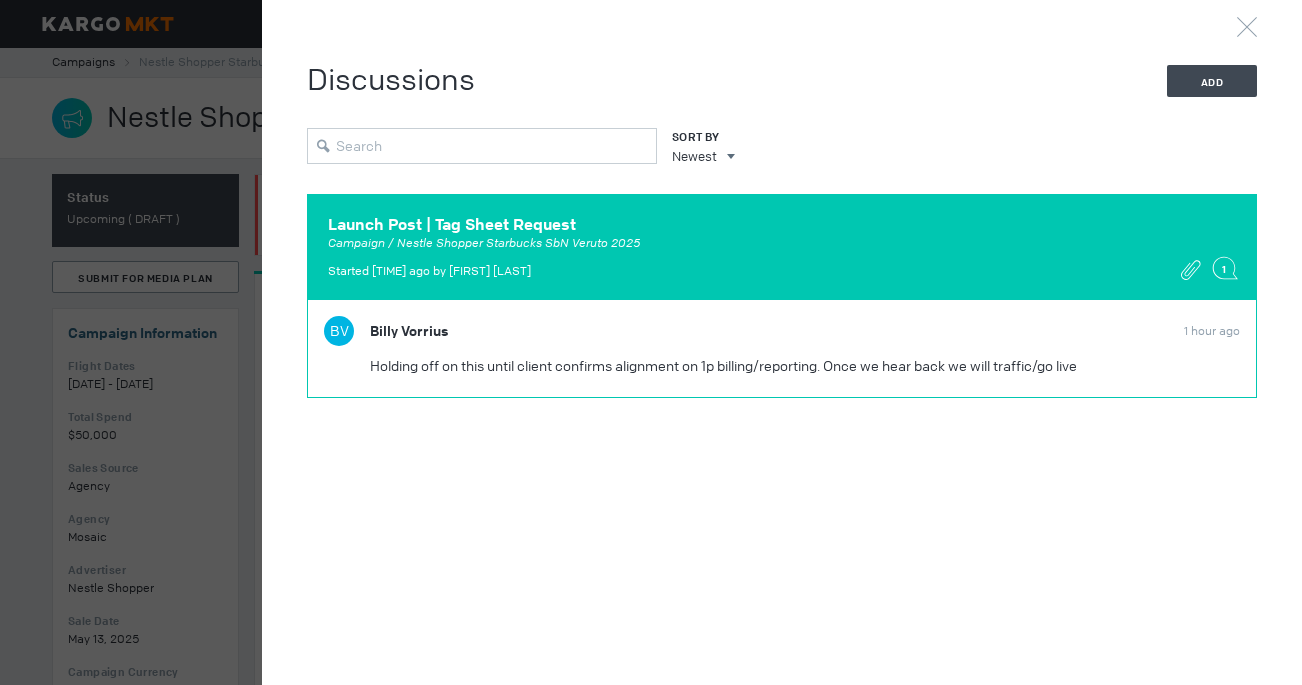 click on "Holding off on this until client confirms alignment on 1p billing/reporting. Once we hear back we will traffic/go live" at bounding box center [805, 366] 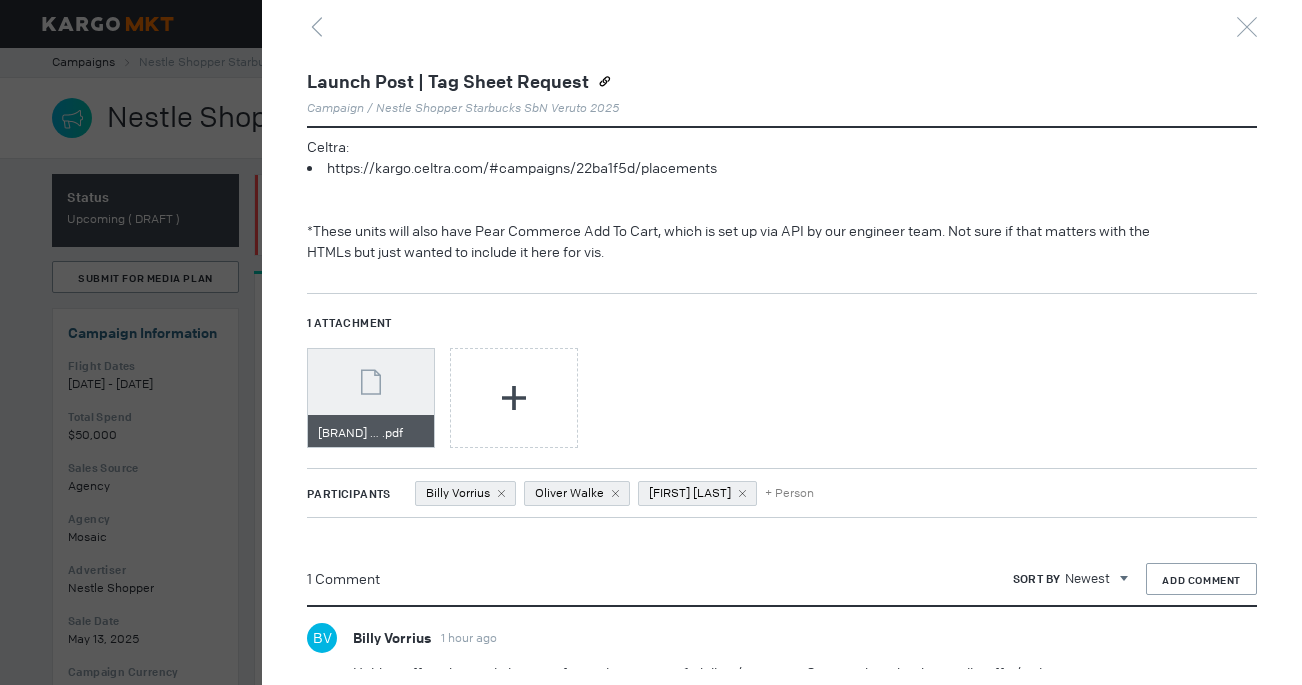 scroll, scrollTop: 274, scrollLeft: 0, axis: vertical 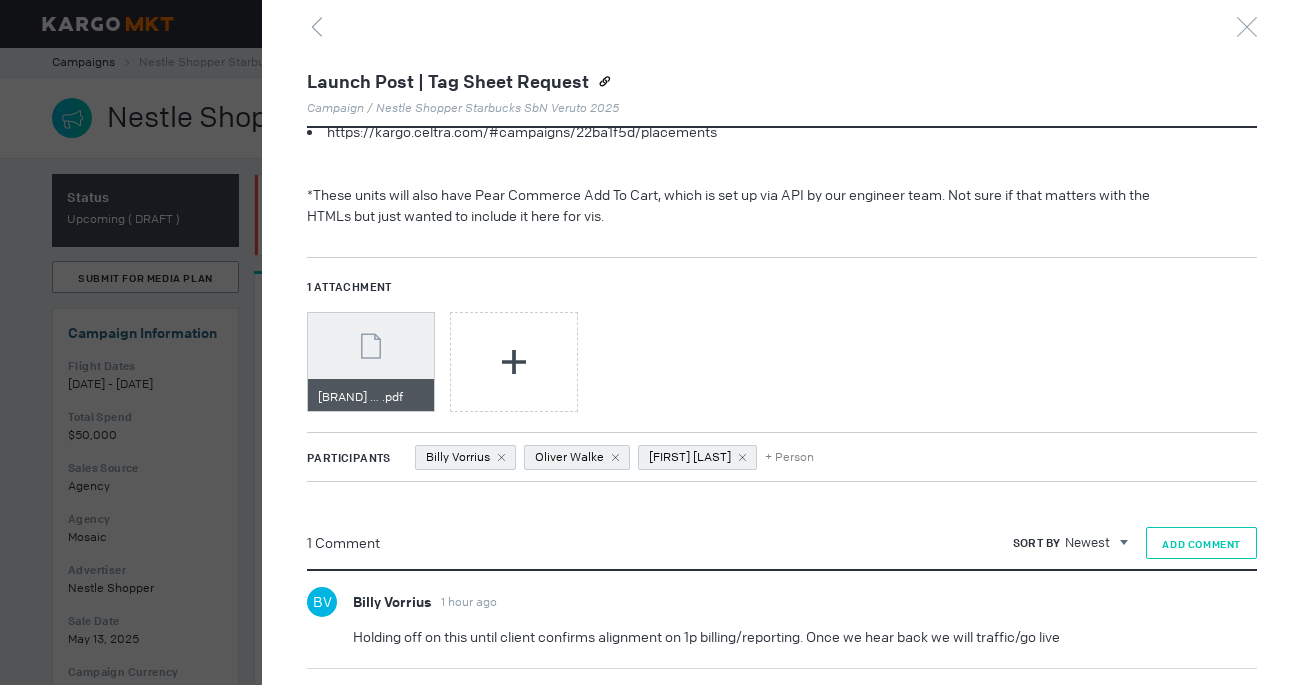 click on "Add Comment" at bounding box center (1201, 544) 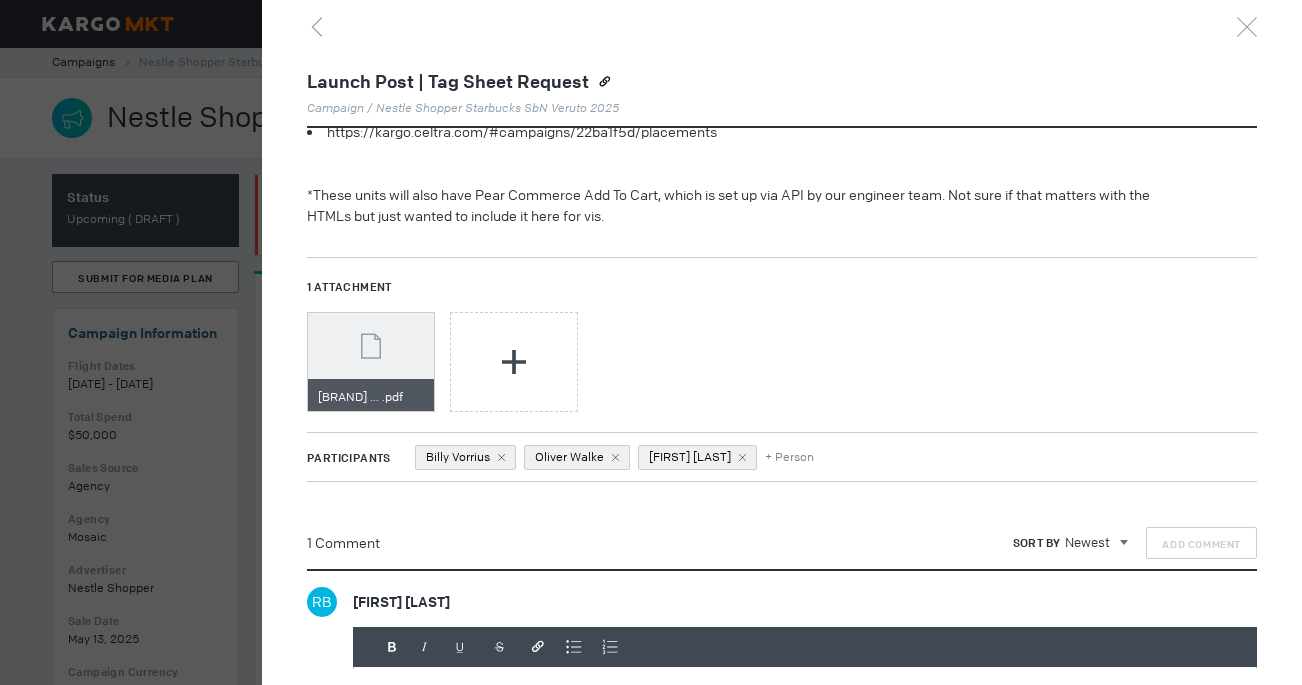 scroll, scrollTop: 552, scrollLeft: 0, axis: vertical 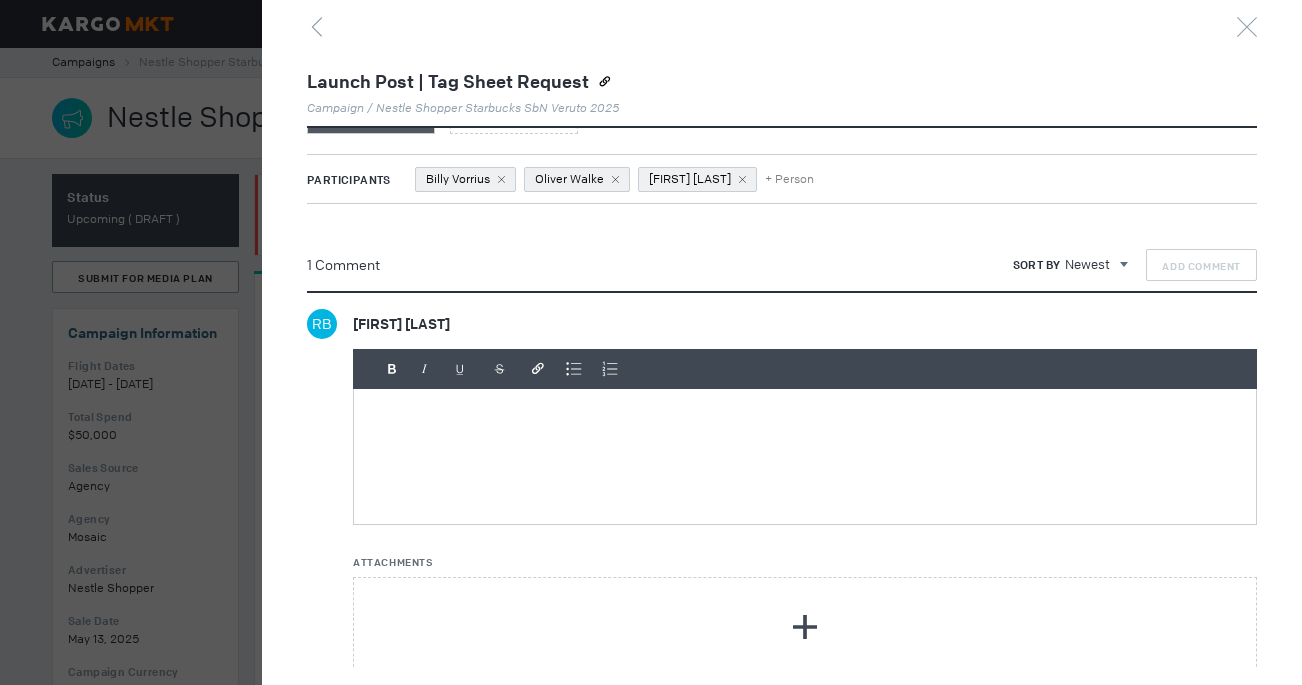 click at bounding box center (805, 456) 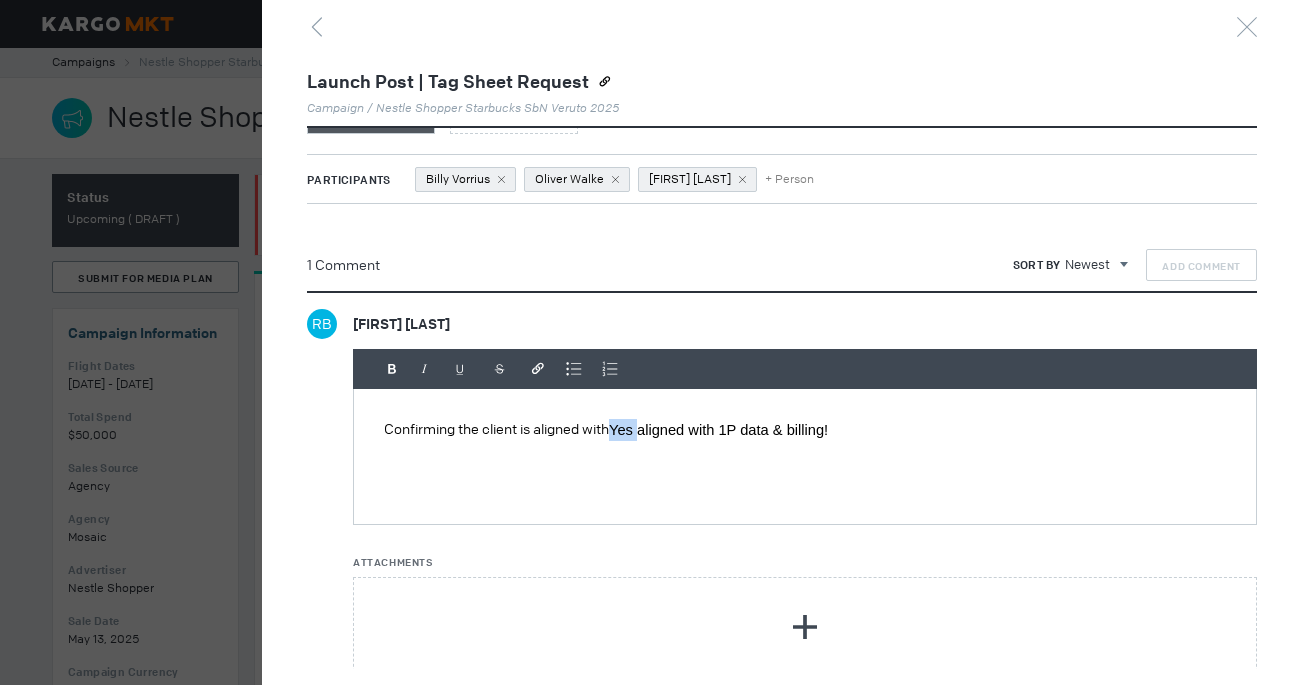click on "Yes aligned with 1P data & billing!" at bounding box center [718, 430] 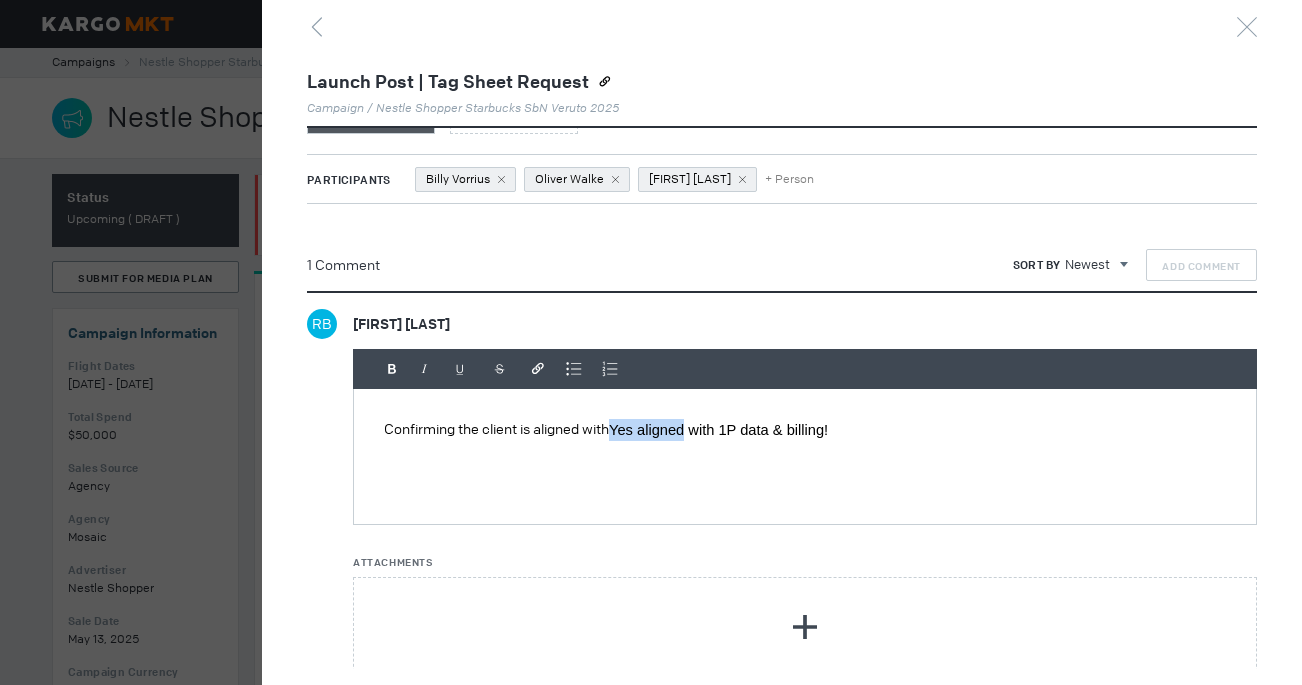 drag, startPoint x: 693, startPoint y: 432, endPoint x: 617, endPoint y: 432, distance: 76 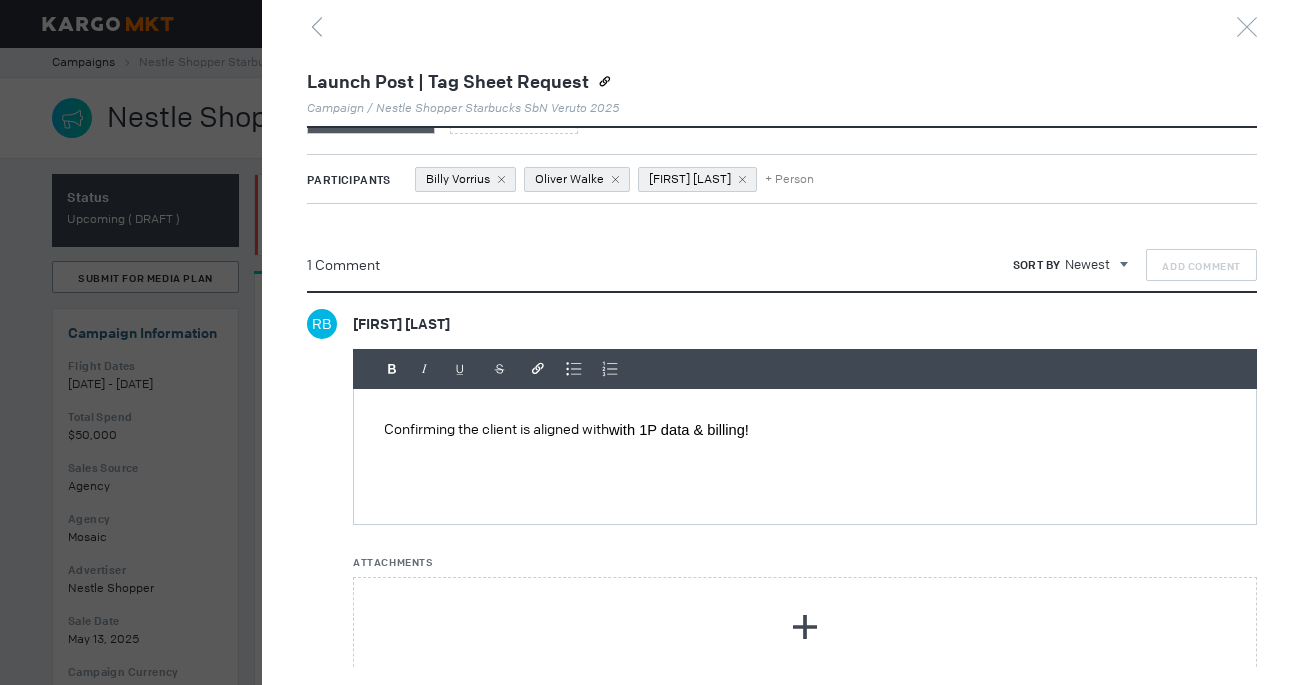scroll, scrollTop: 741, scrollLeft: 0, axis: vertical 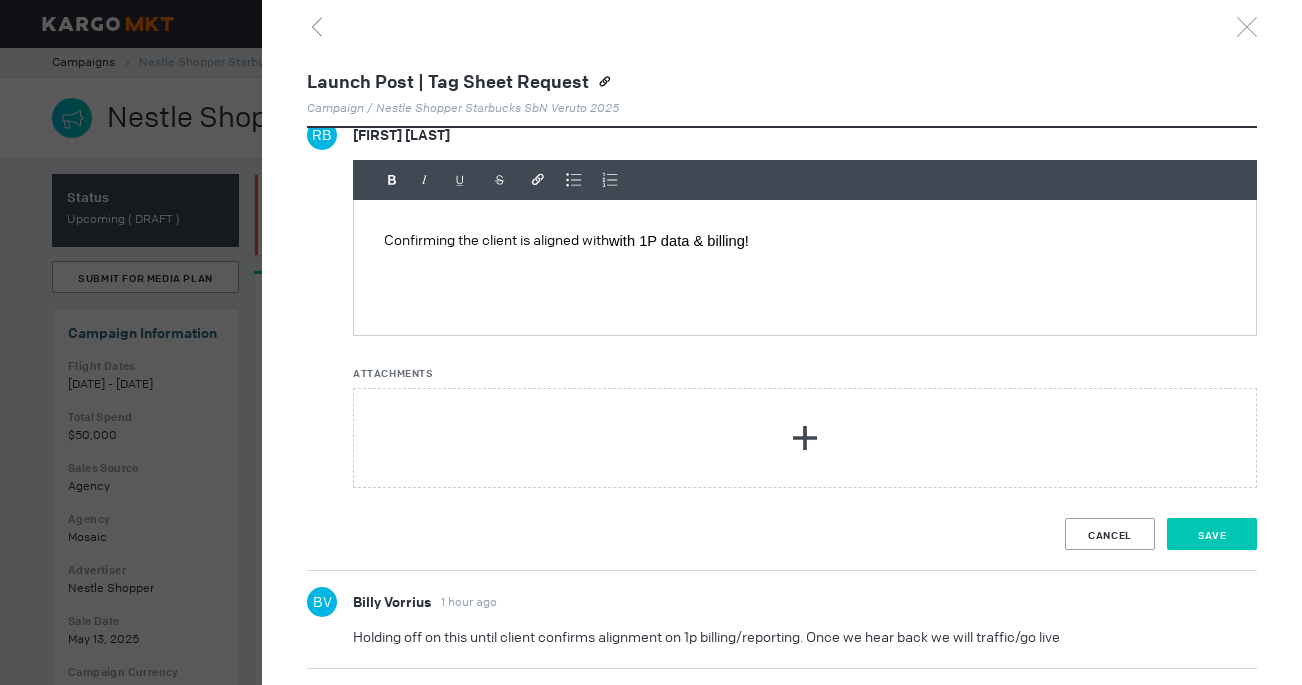 click on "Save" at bounding box center (1212, 534) 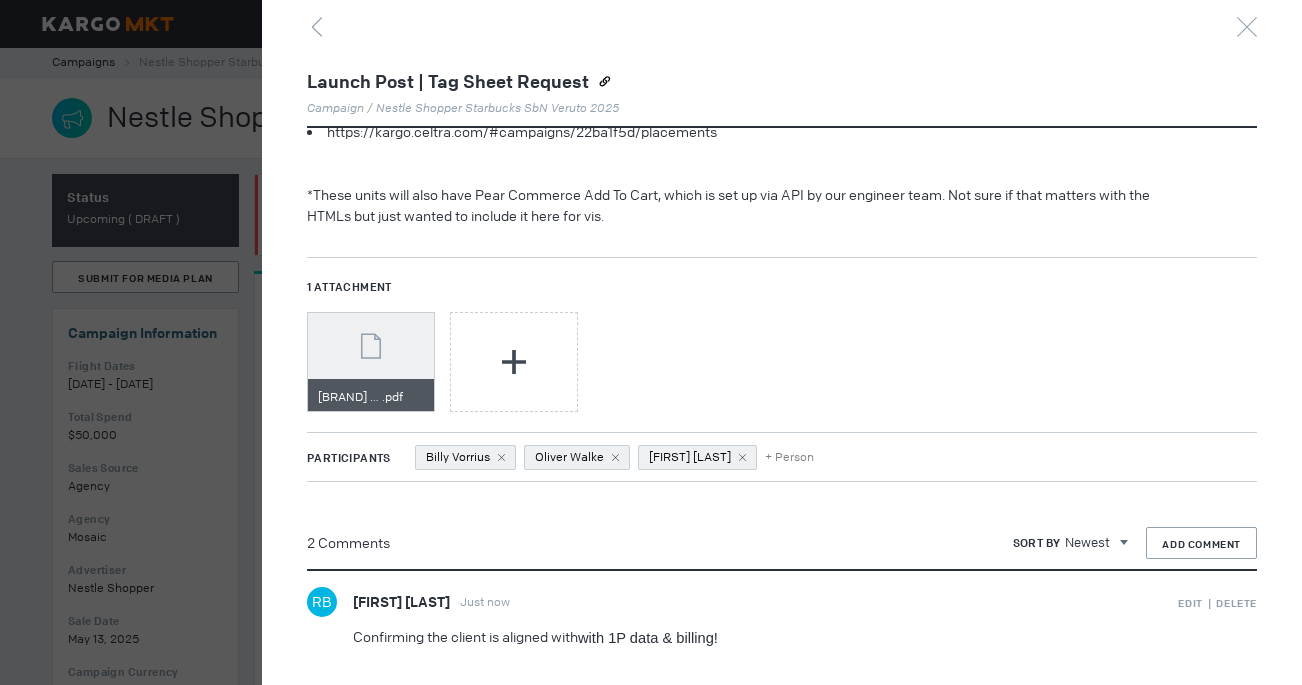 scroll, scrollTop: 372, scrollLeft: 0, axis: vertical 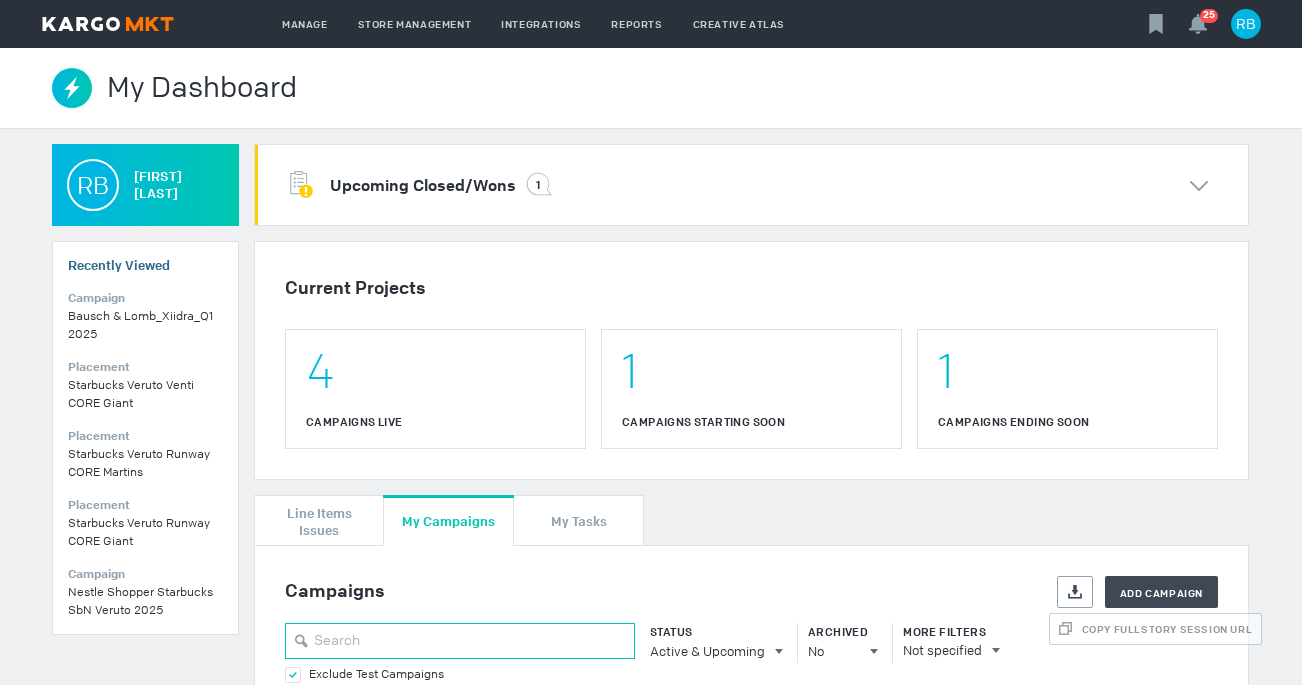 click at bounding box center [460, 641] 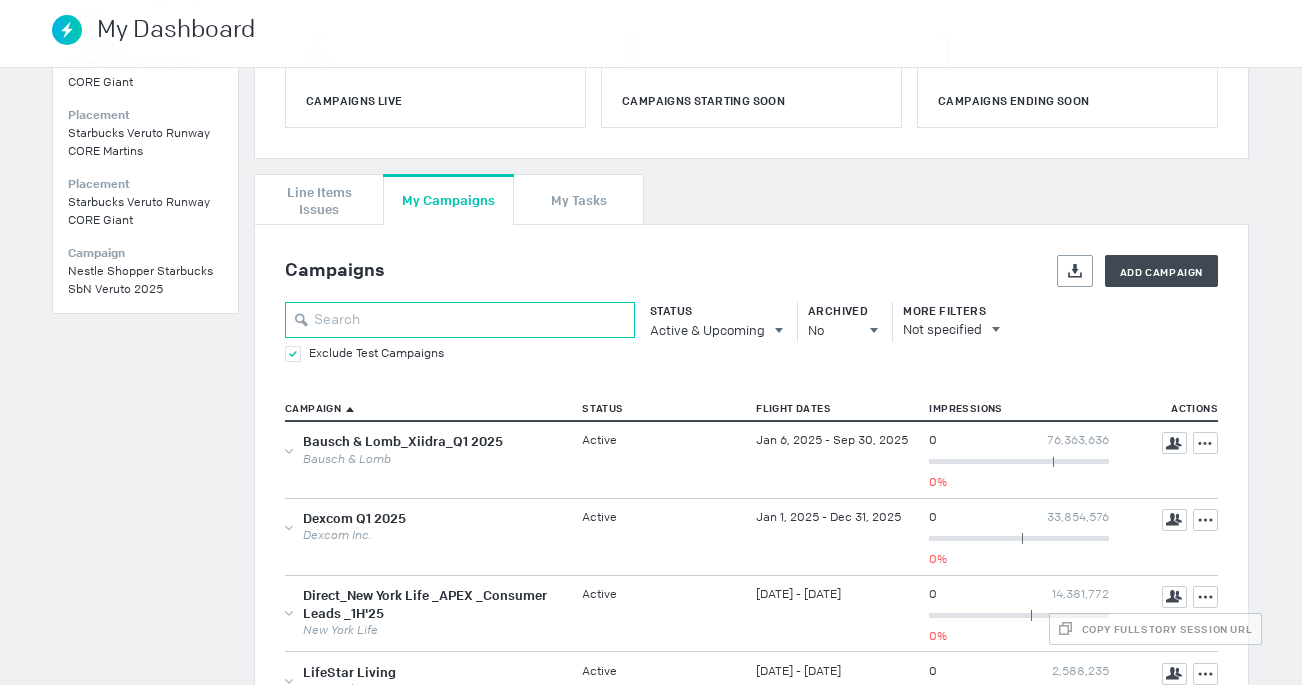 scroll, scrollTop: 0, scrollLeft: 0, axis: both 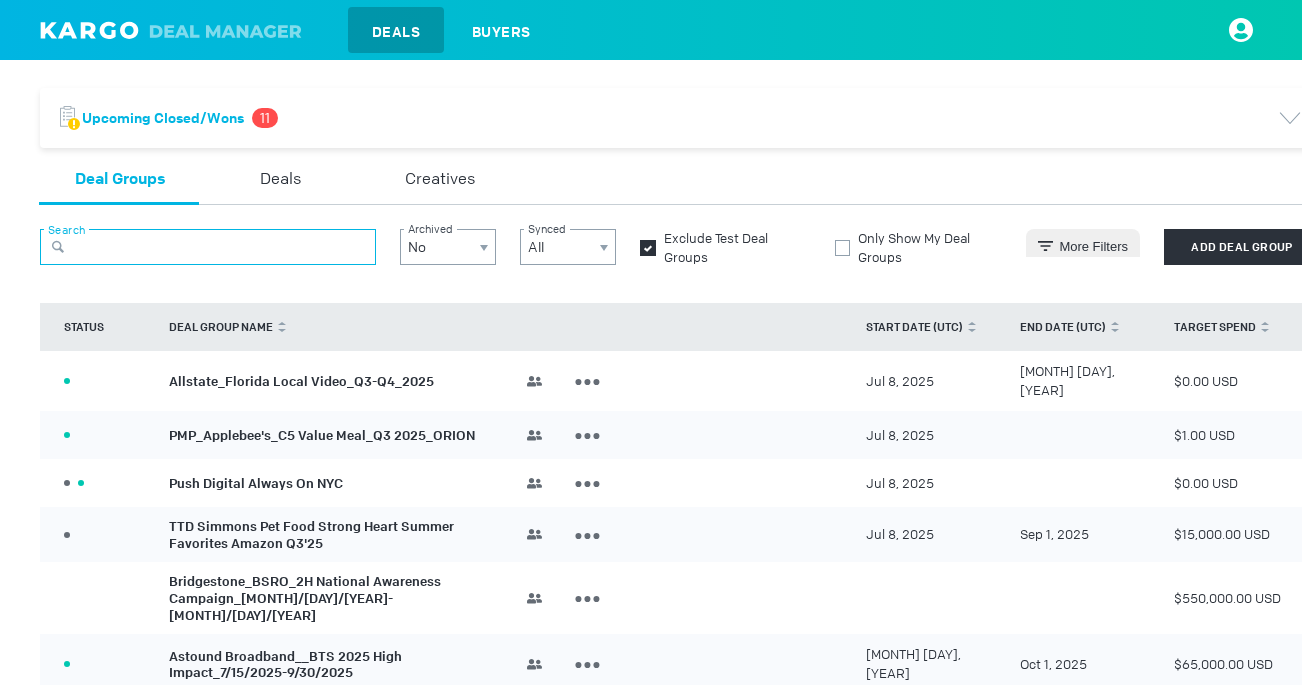 click at bounding box center [208, 247] 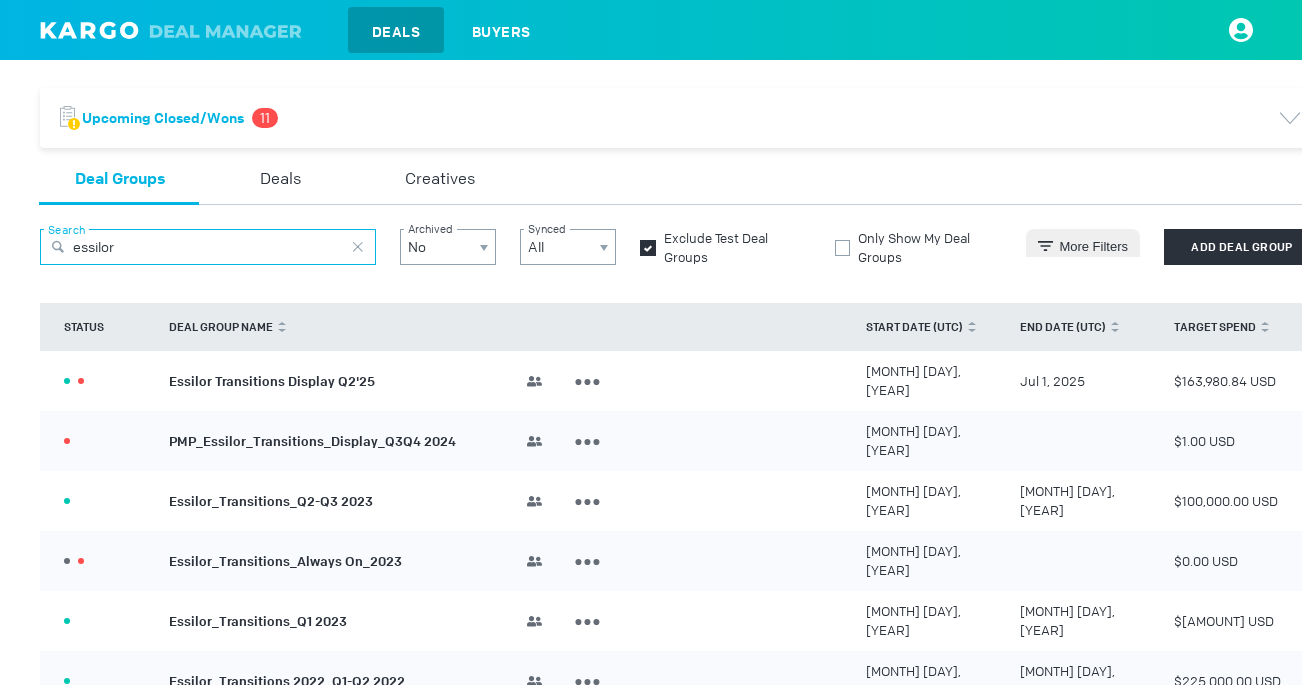 type on "essilor" 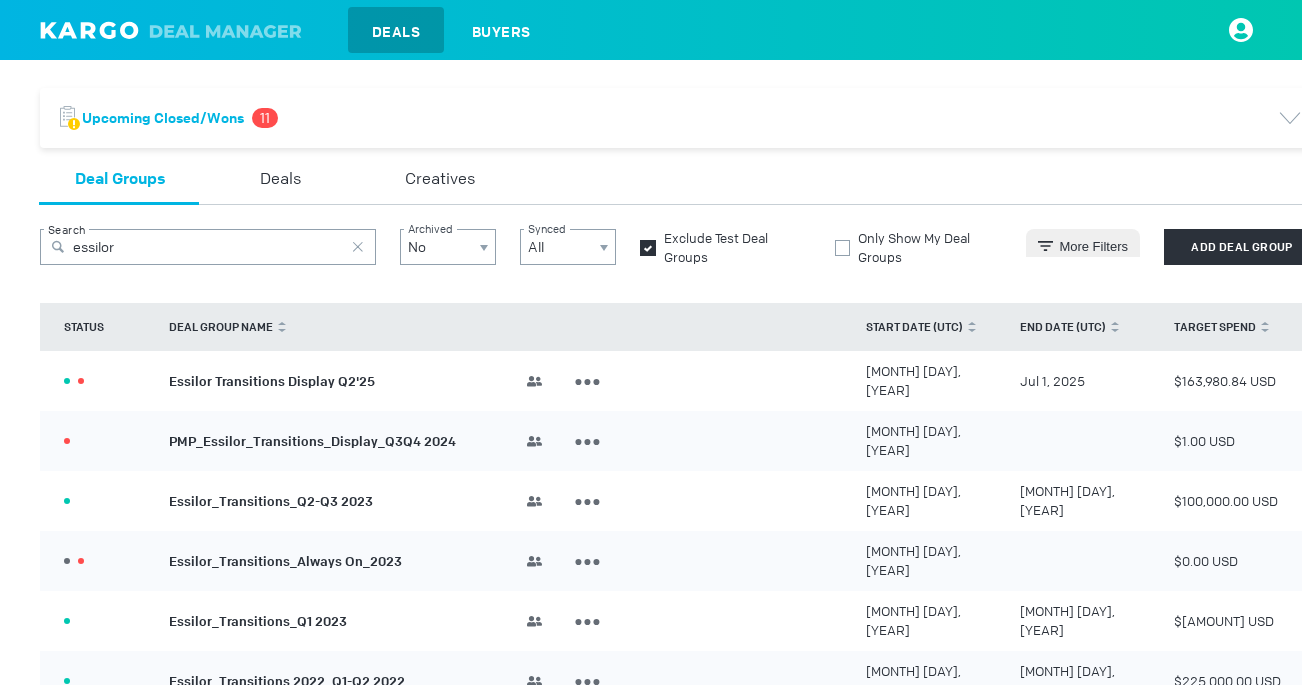 click on "Essilor Transitions Display Q2'25" at bounding box center (272, 380) 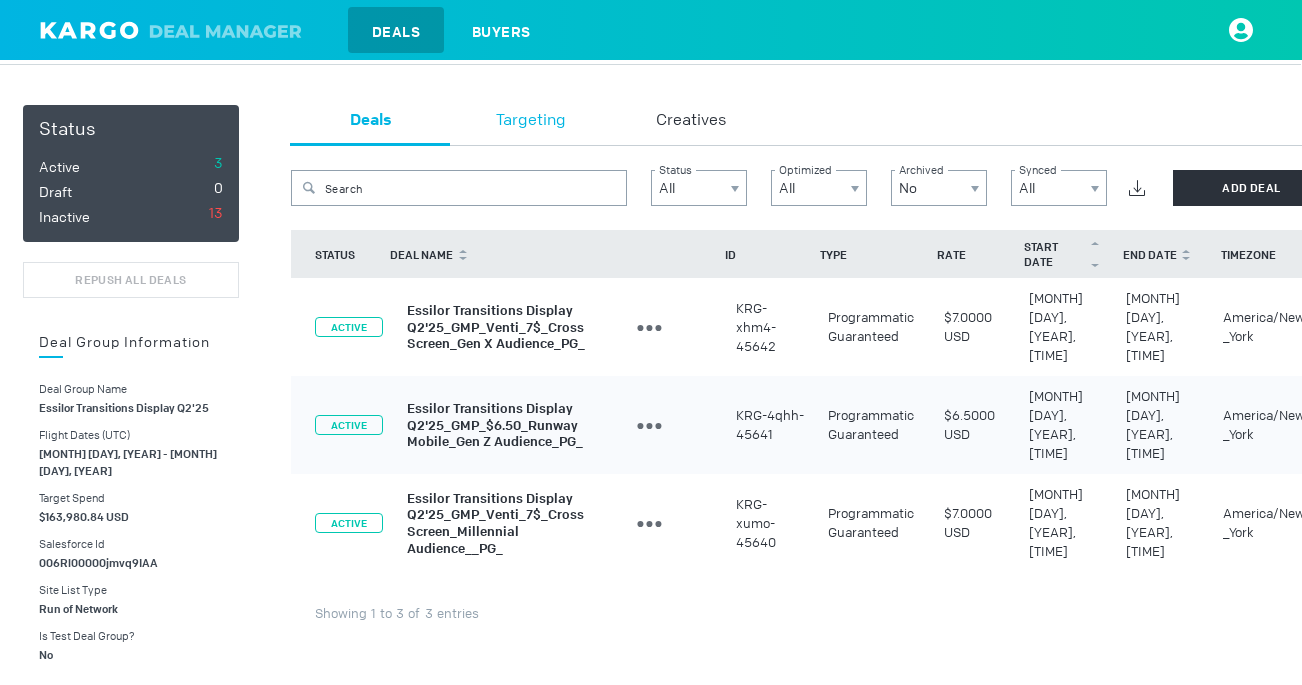 scroll, scrollTop: 62, scrollLeft: 1, axis: both 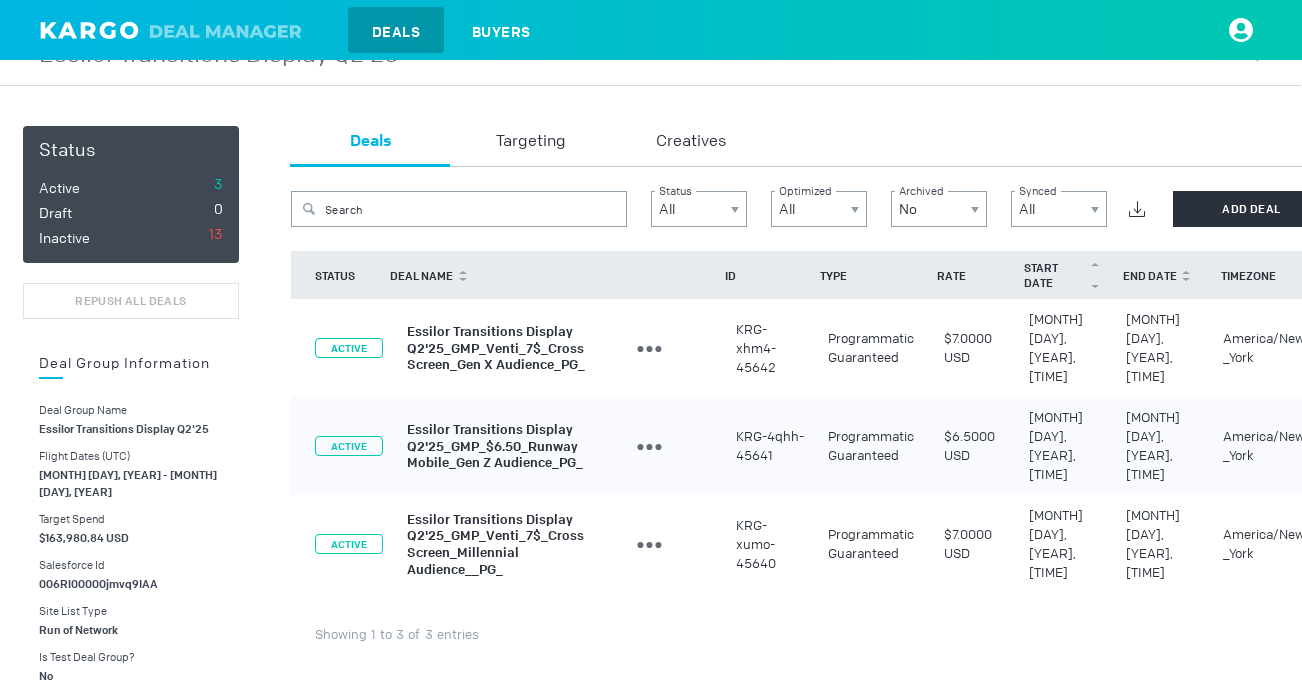 click on "Essilor Transitions Display Q2'25_GMP_Venti_7$_Cross Screen_Gen X Audience_PG_" at bounding box center (496, 348) 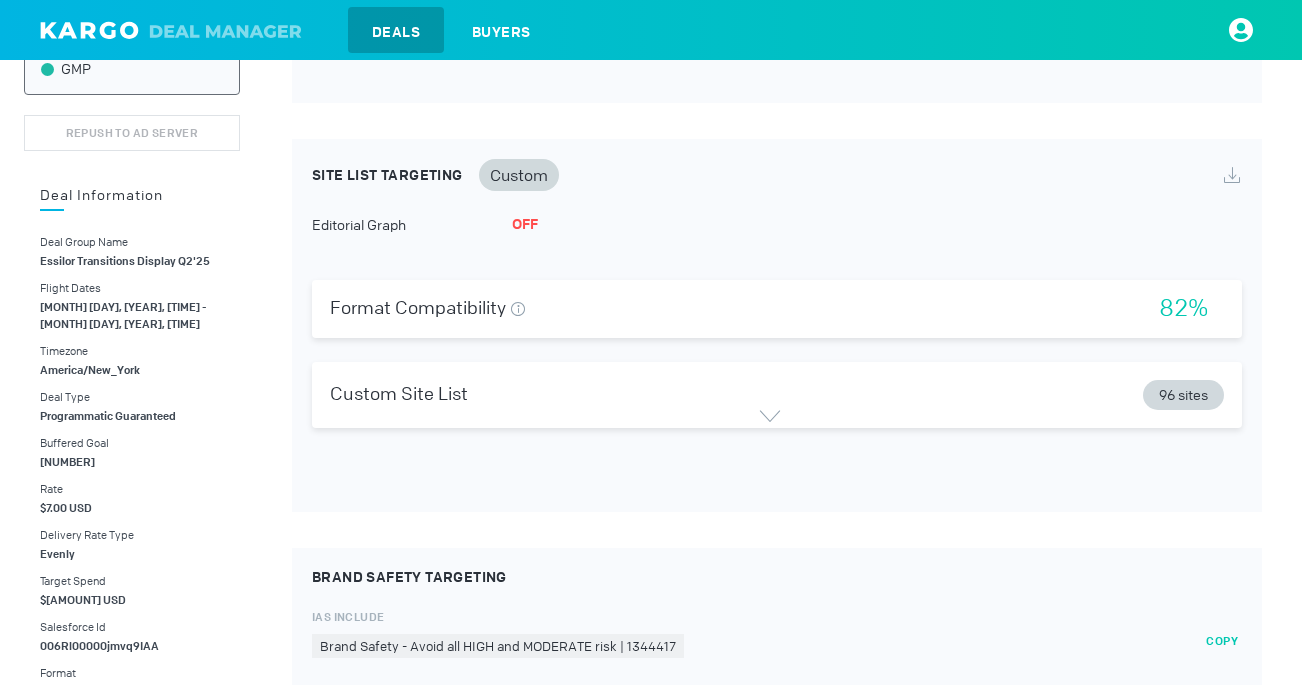 scroll, scrollTop: 352, scrollLeft: 0, axis: vertical 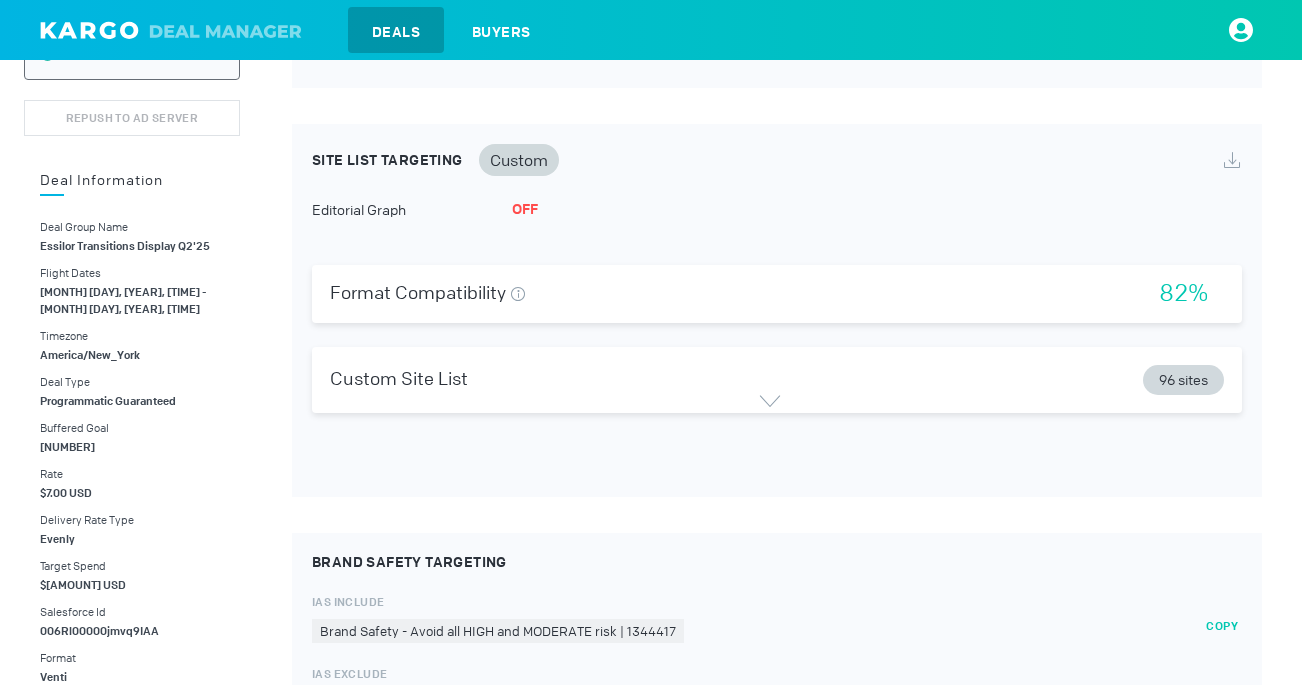 click on "Custom Site List  96 sites" at bounding box center [777, 380] 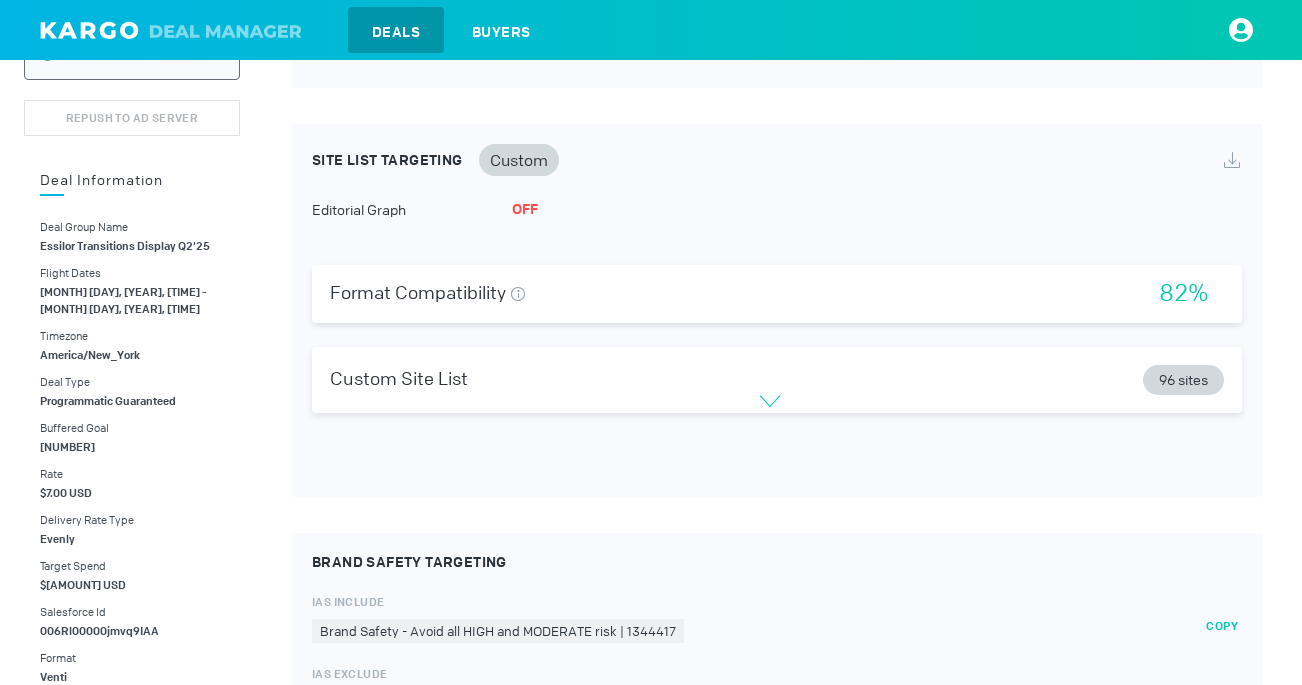 click at bounding box center (770, 401) 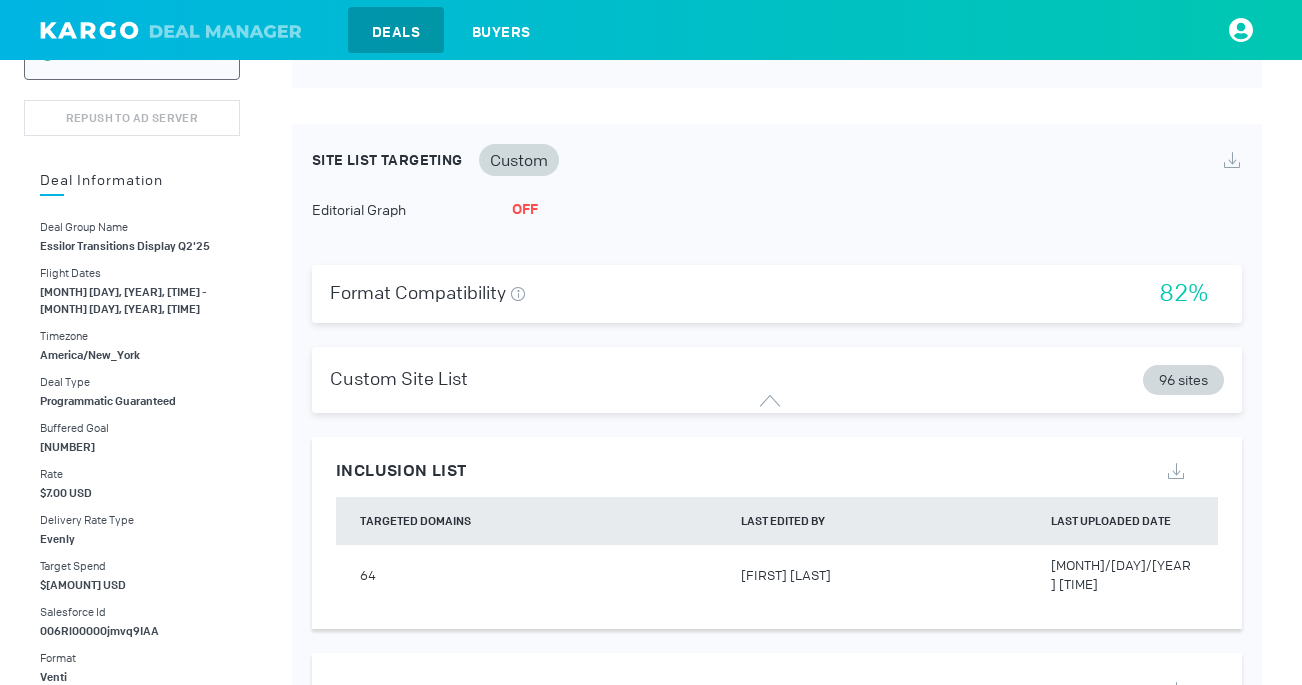 click at bounding box center (1176, 471) 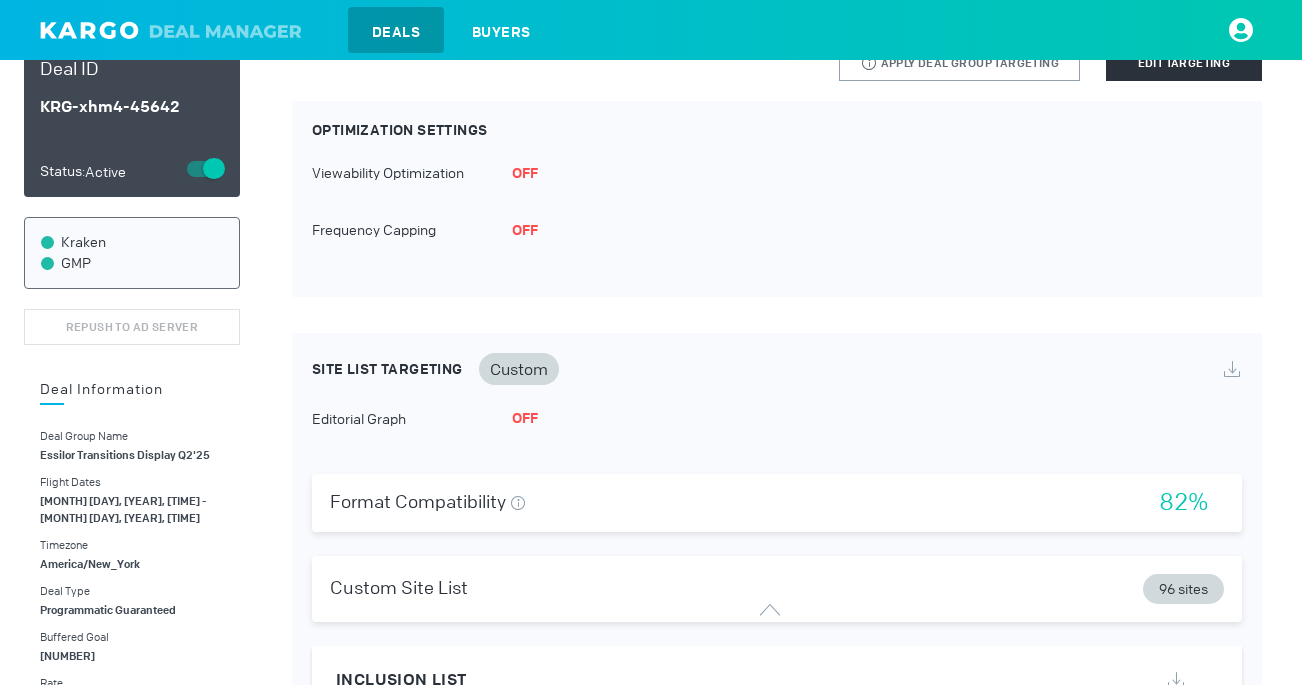 scroll, scrollTop: 344, scrollLeft: 0, axis: vertical 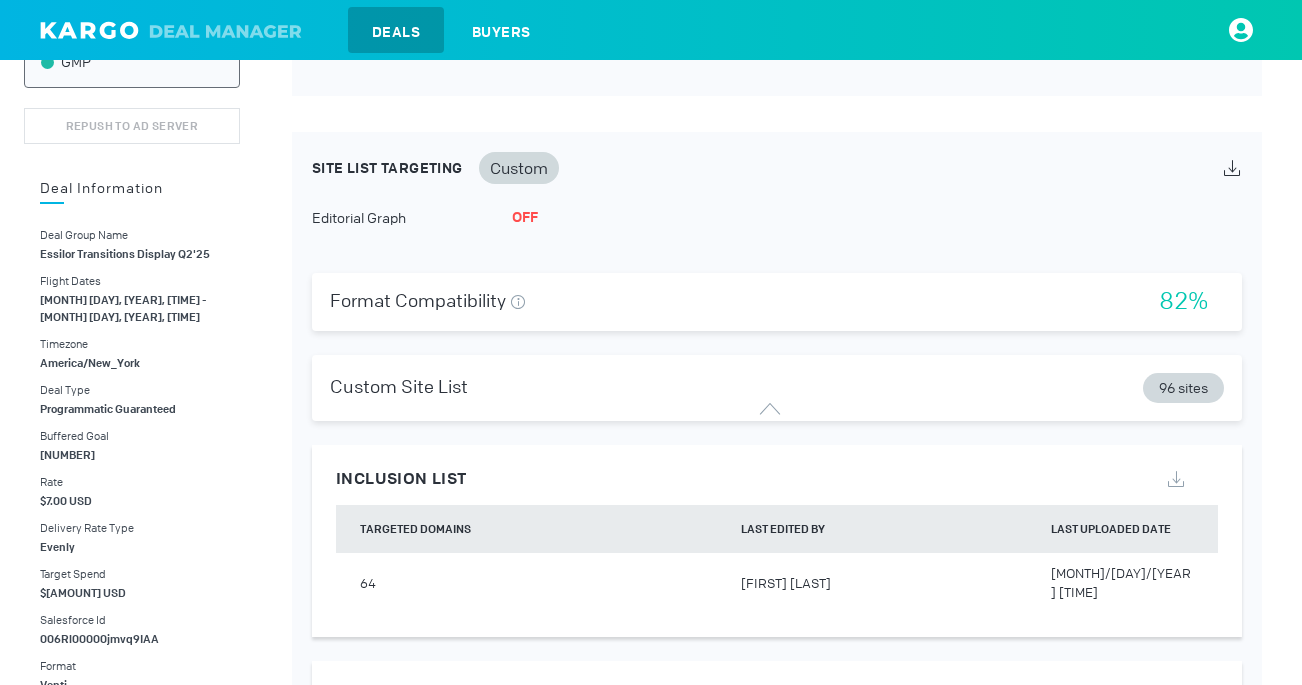 click at bounding box center (1232, 168) 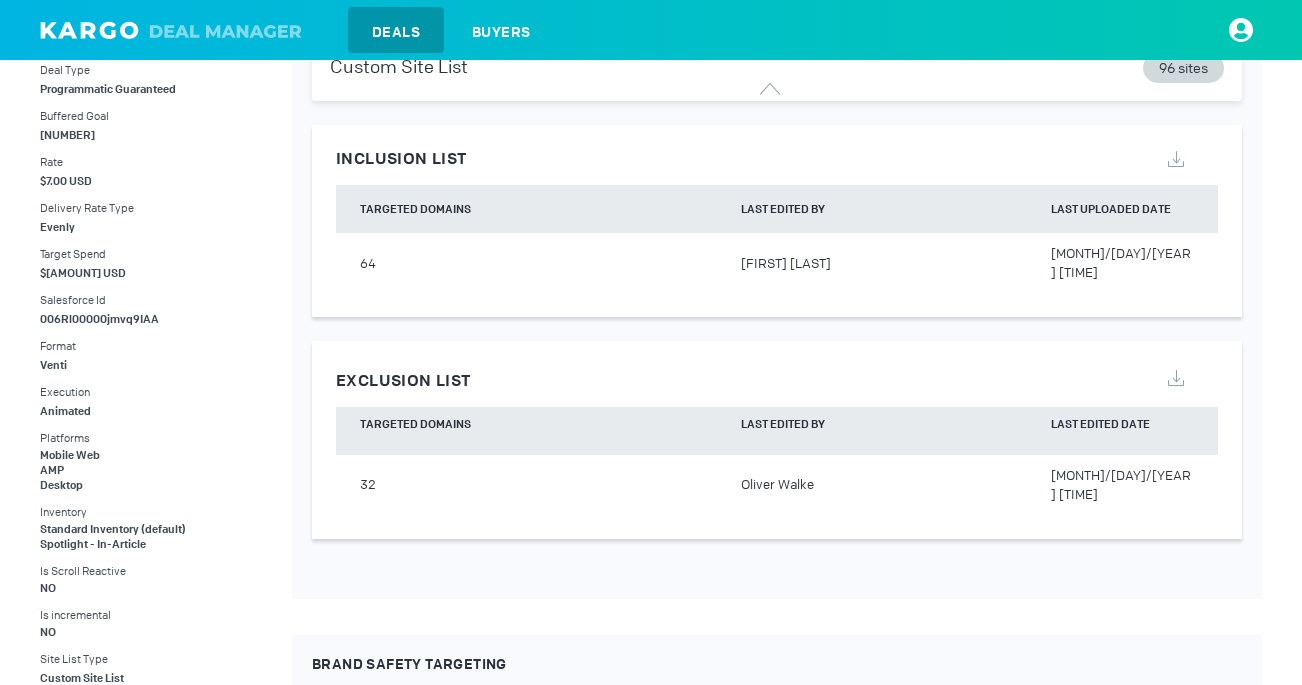 scroll, scrollTop: 625, scrollLeft: 0, axis: vertical 